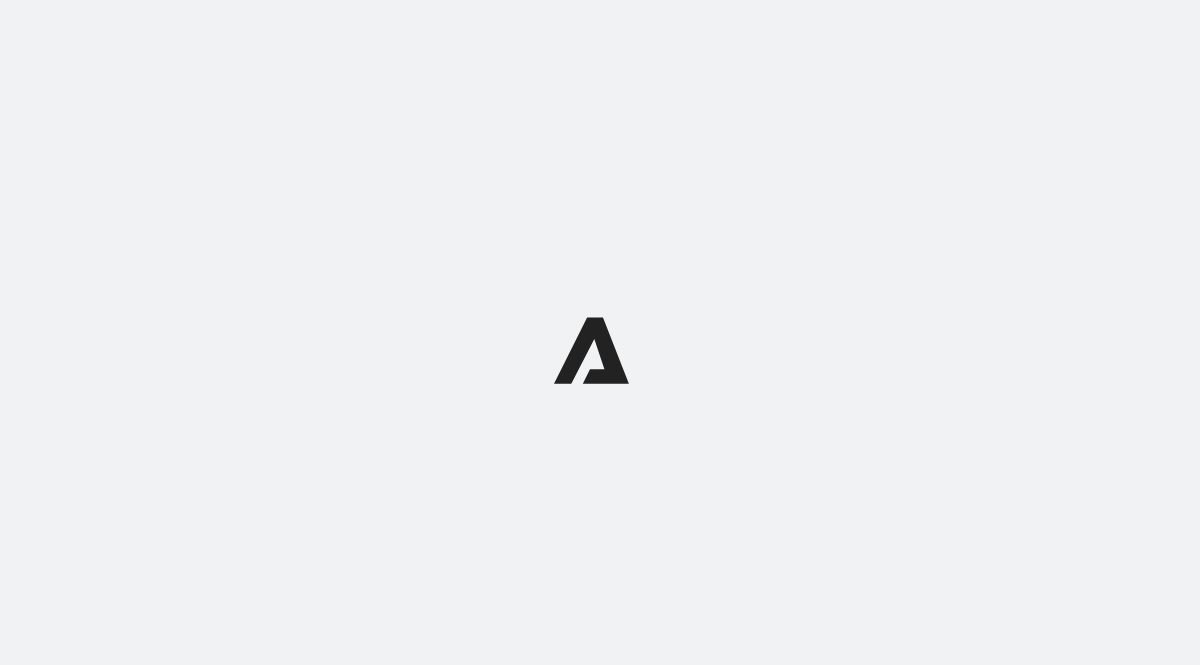 scroll, scrollTop: 0, scrollLeft: 0, axis: both 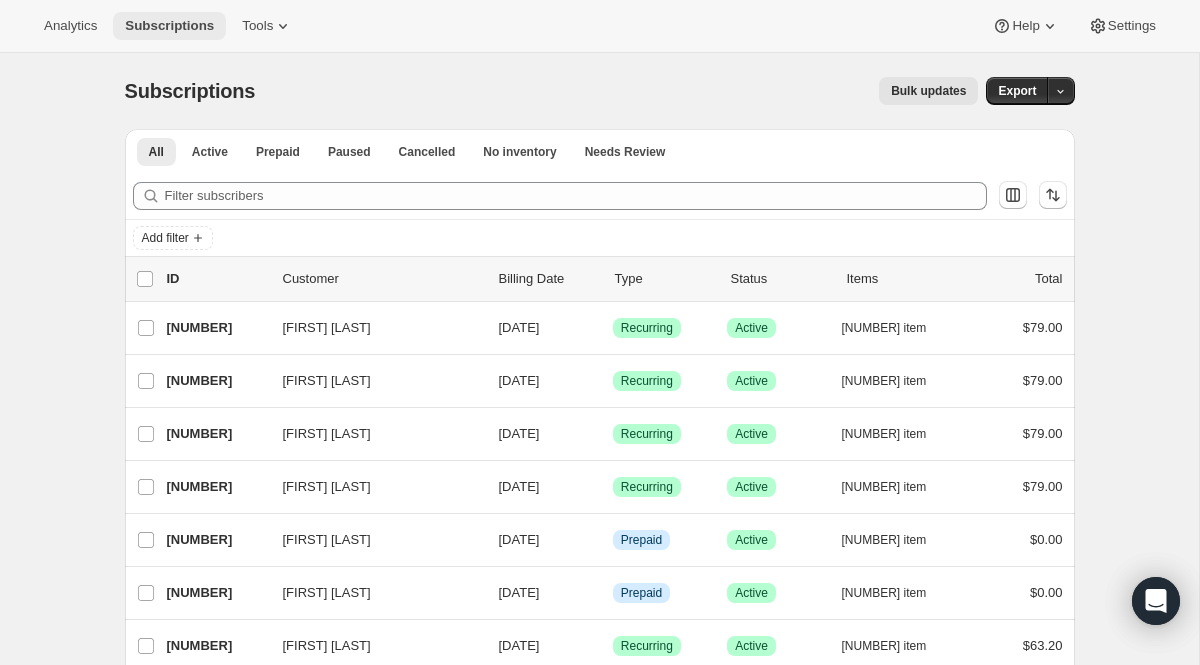 click on "Subscriptions" at bounding box center [169, 26] 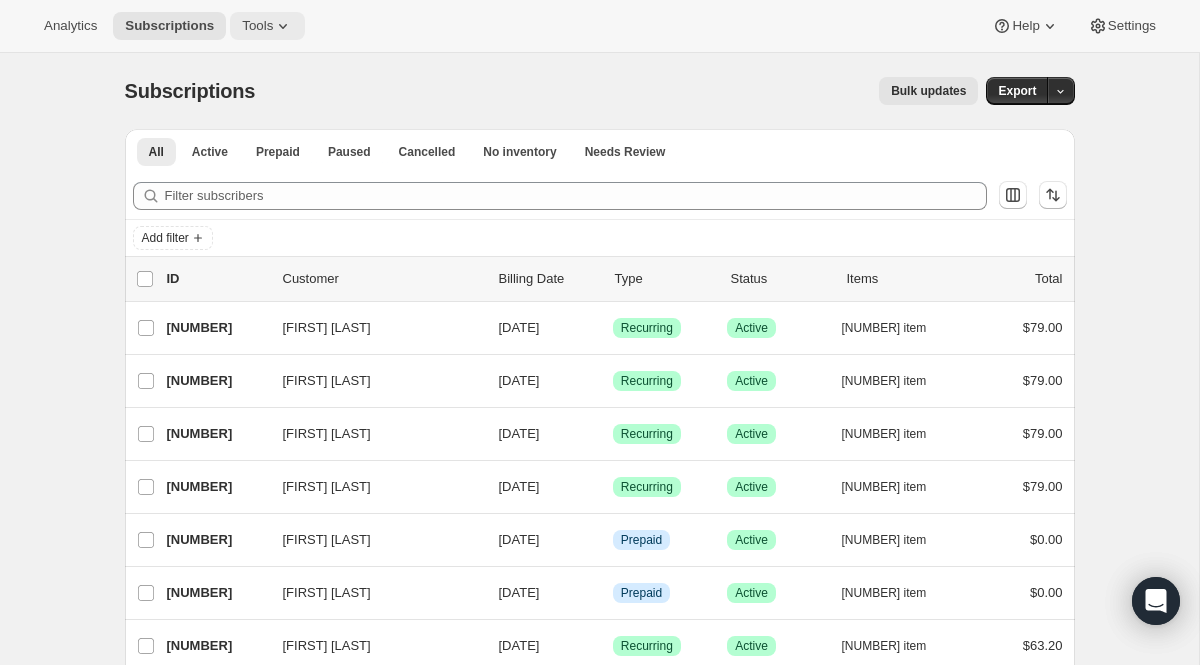 click on "Tools" at bounding box center [257, 26] 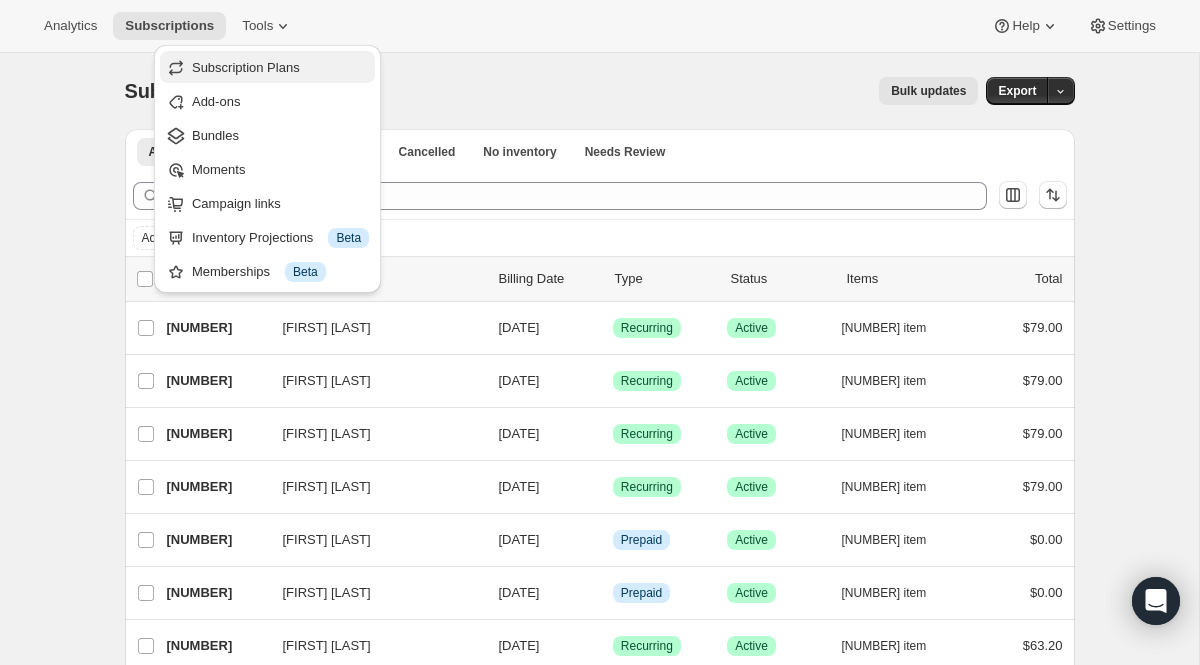click on "Subscription Plans" at bounding box center (246, 67) 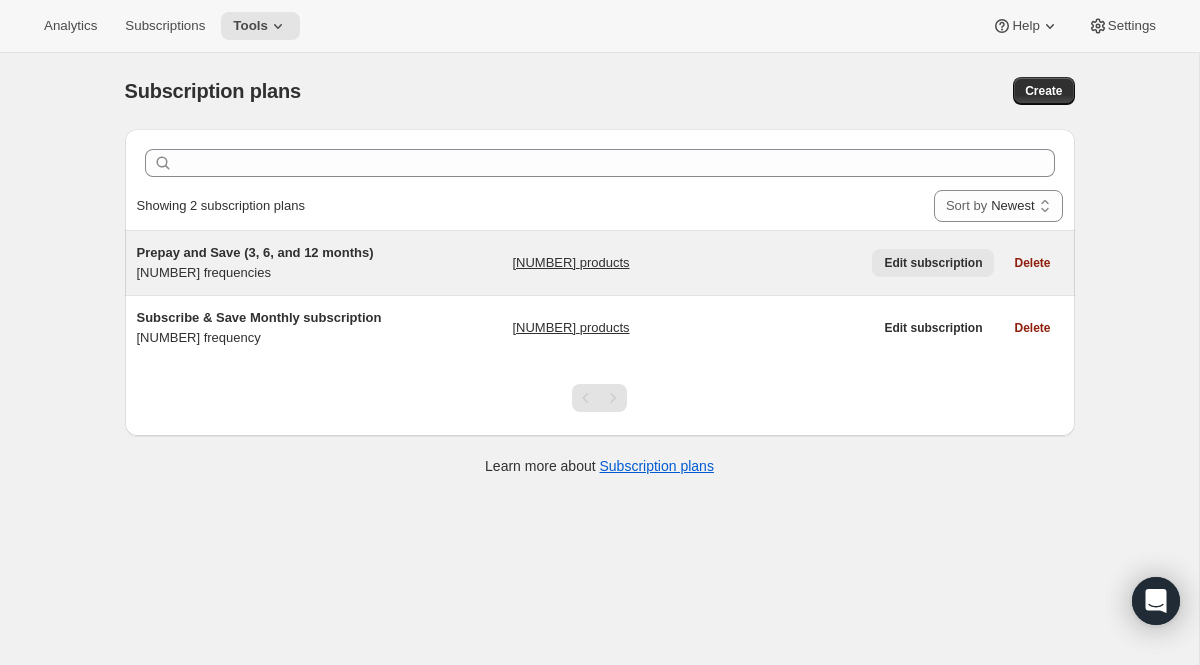 click on "Edit subscription" at bounding box center (933, 263) 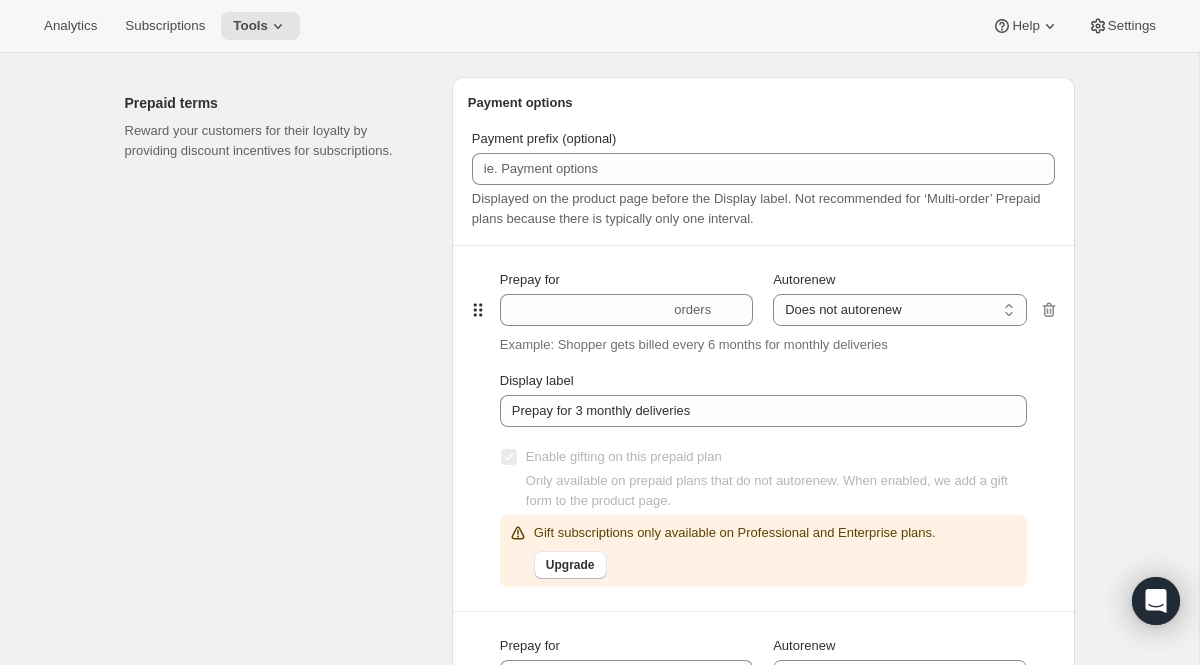 scroll, scrollTop: 904, scrollLeft: 0, axis: vertical 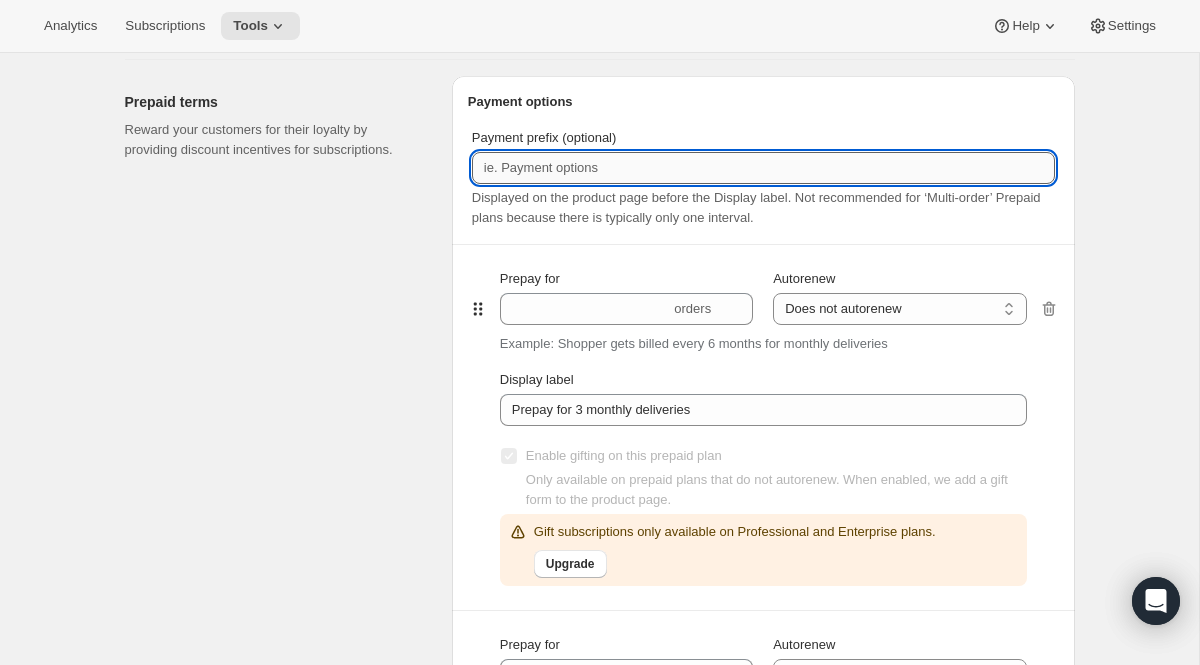 click on "Payment prefix (optional)" at bounding box center [763, 168] 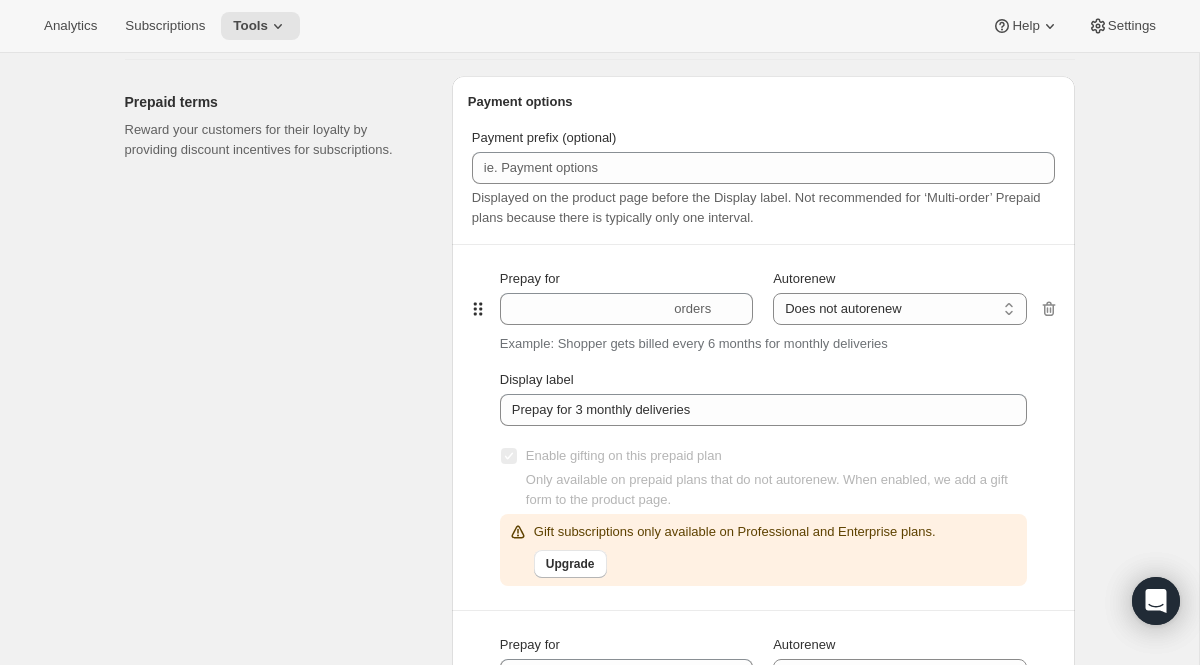 click on "Displayed on the product page before the Display label. Not recommended for ‘Multi-order’ Prepaid plans because there is typically only one interval." at bounding box center [756, 207] 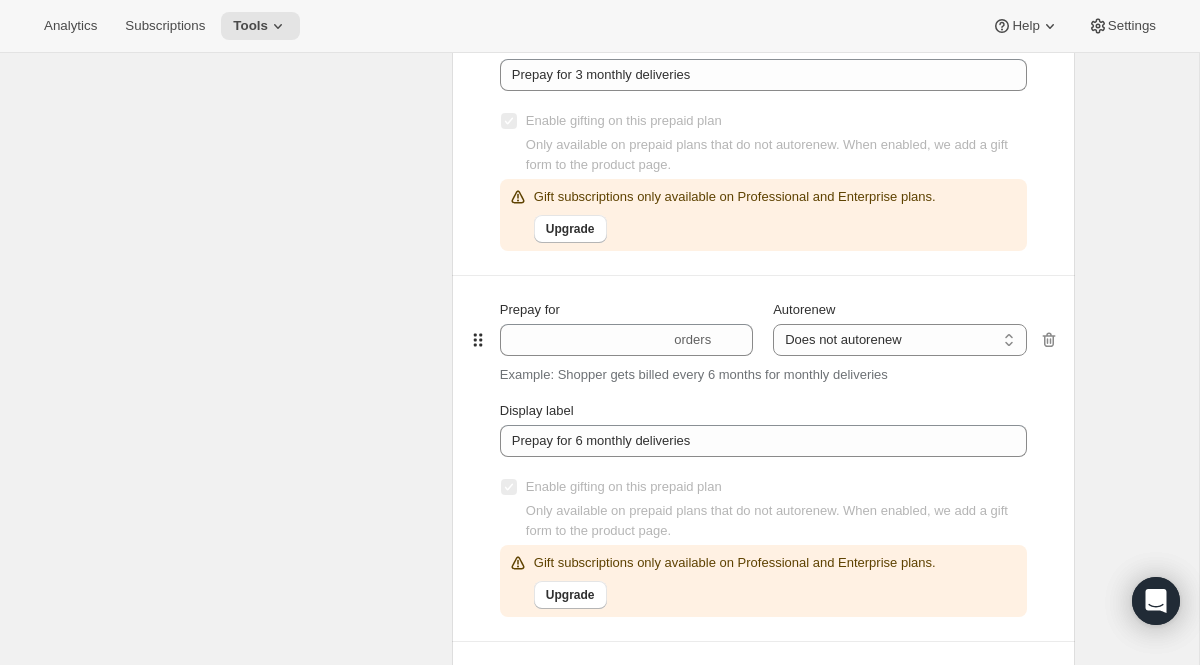 scroll, scrollTop: 1240, scrollLeft: 0, axis: vertical 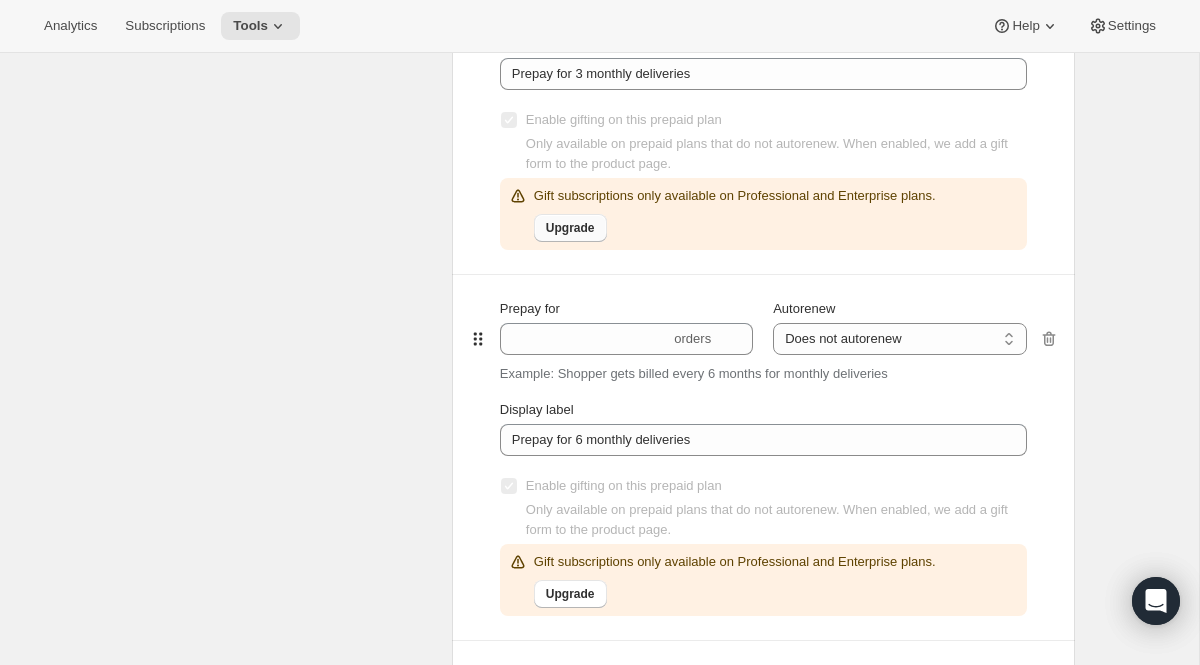 click on "Upgrade" at bounding box center (570, 228) 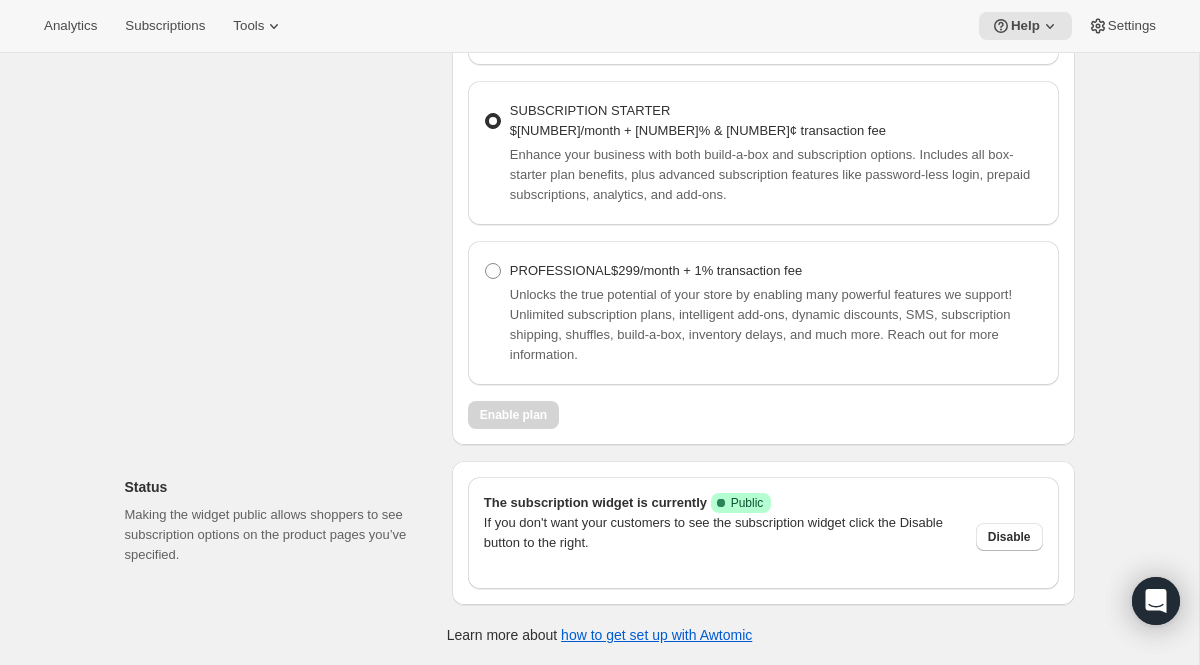 scroll, scrollTop: 1408, scrollLeft: 0, axis: vertical 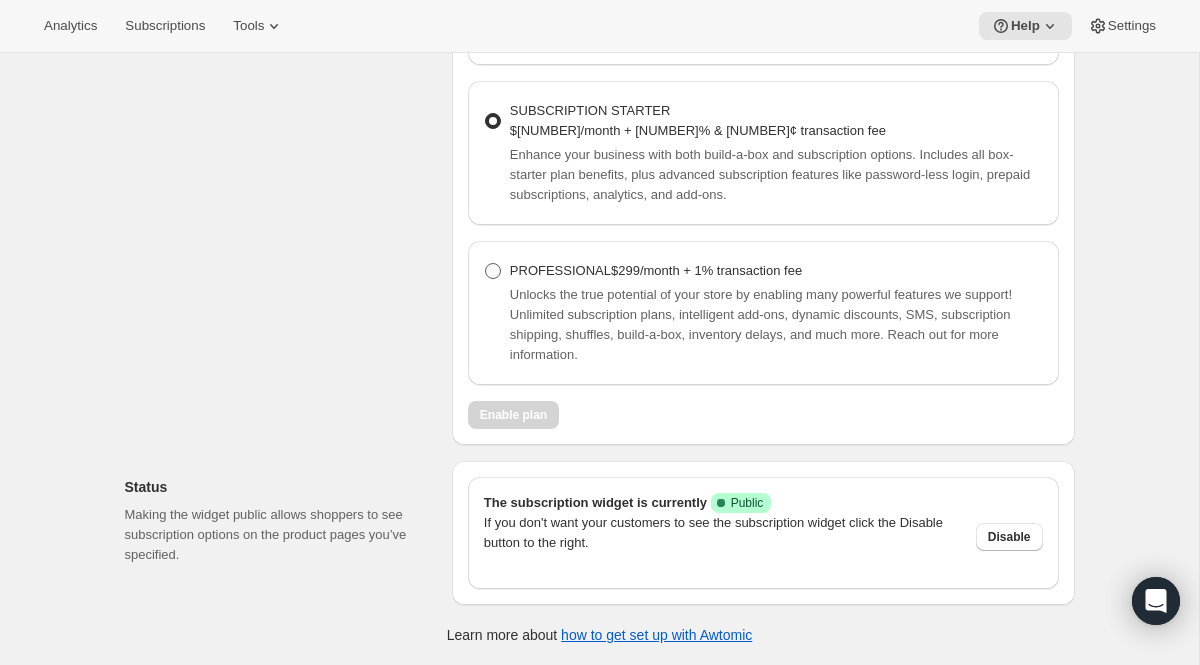 click at bounding box center [493, 271] 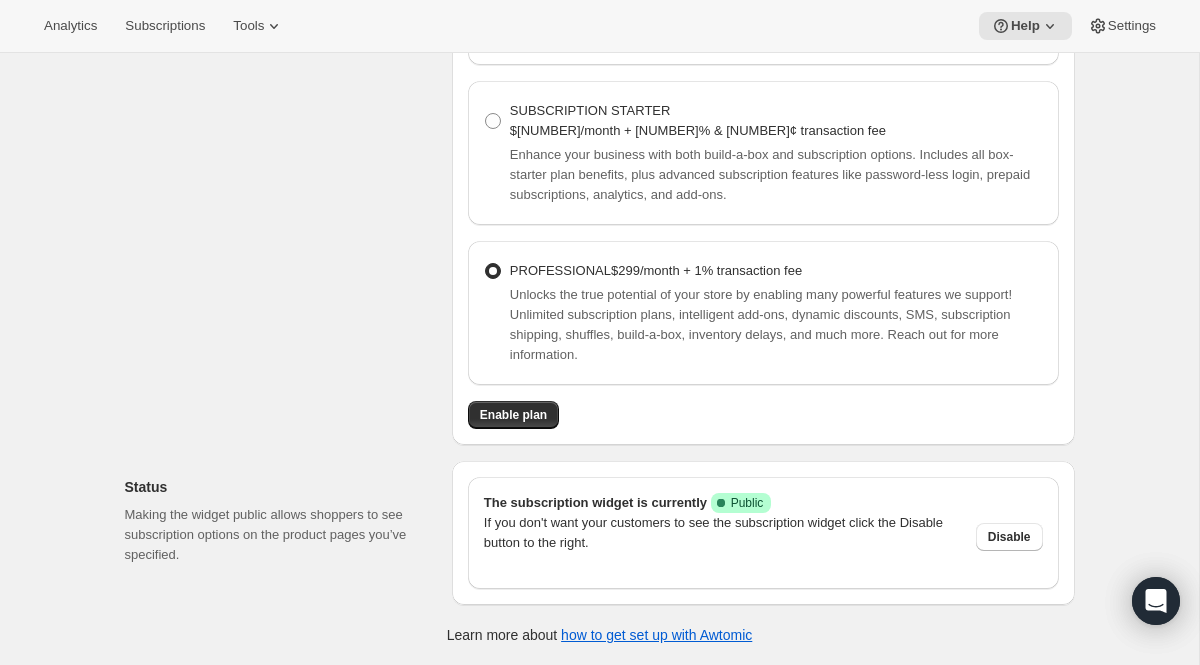 scroll, scrollTop: 1454, scrollLeft: 0, axis: vertical 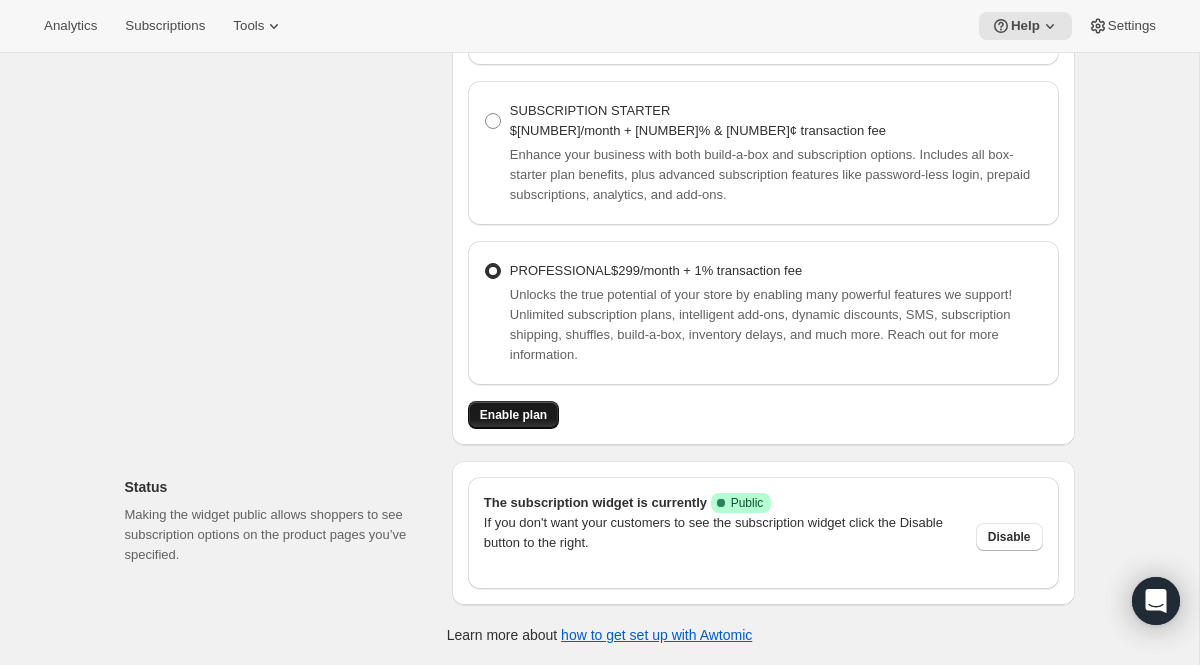 click on "Enable plan" at bounding box center (513, 415) 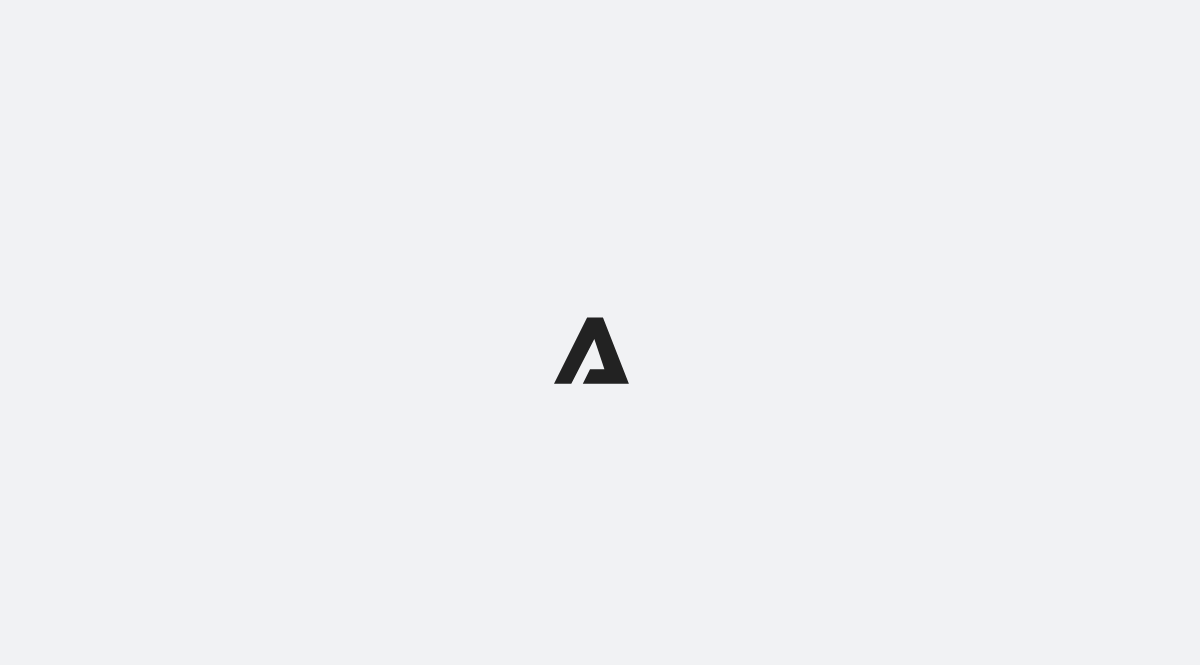scroll, scrollTop: 0, scrollLeft: 0, axis: both 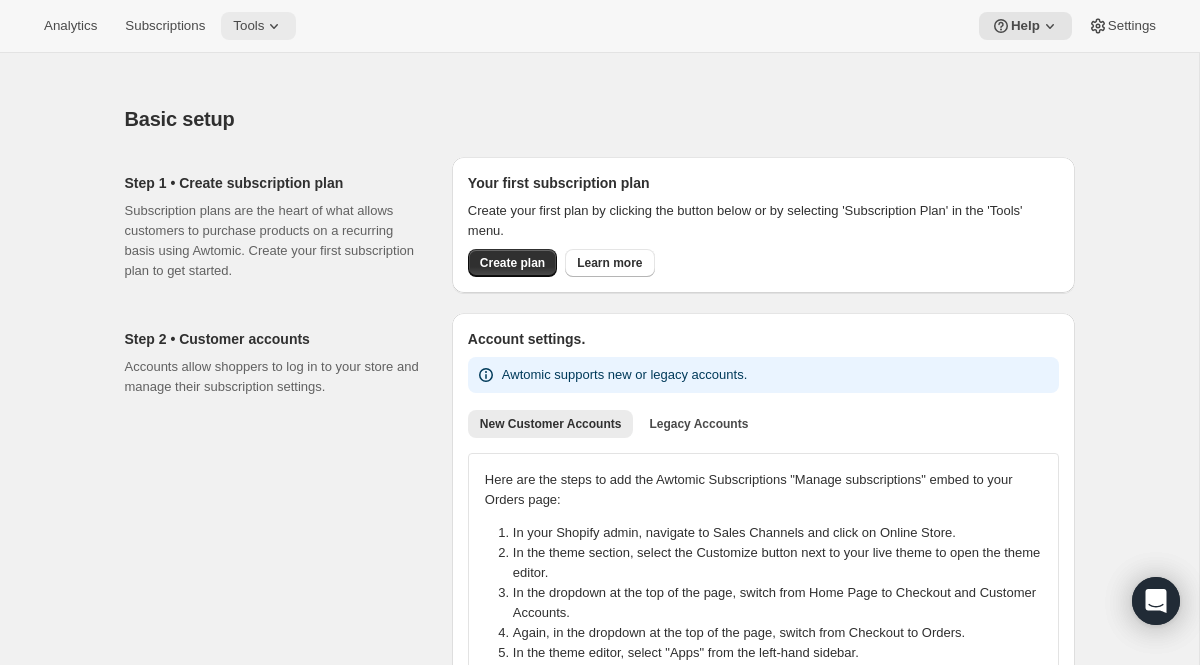 click at bounding box center [274, 26] 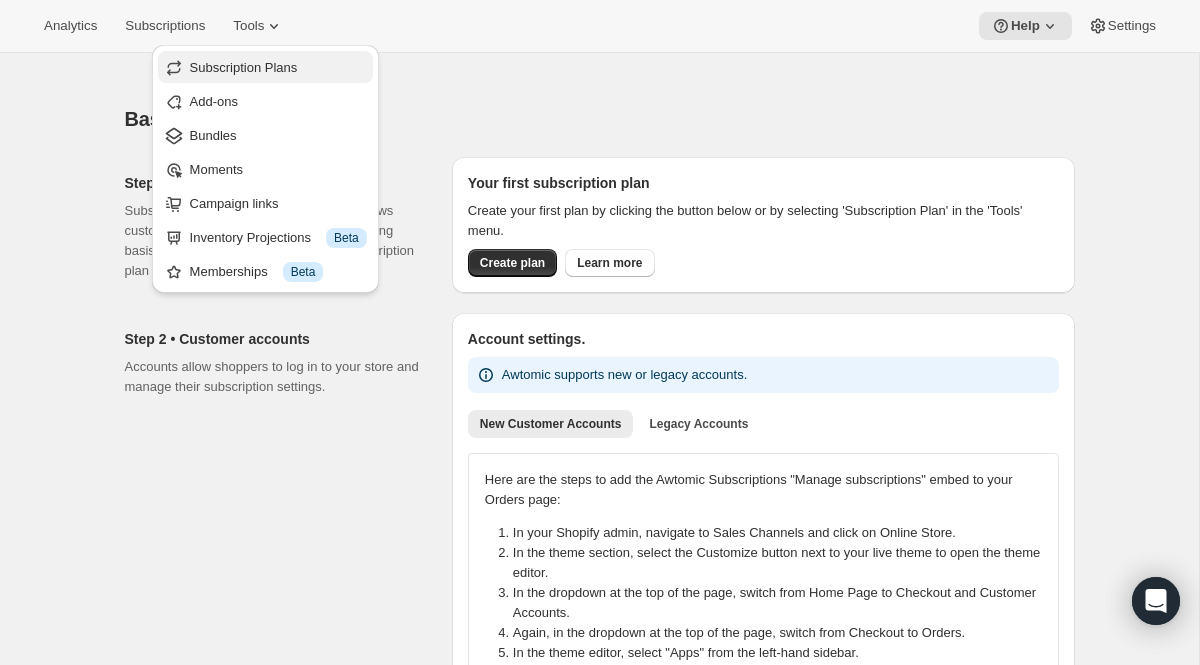 click on "Subscription Plans" at bounding box center [278, 68] 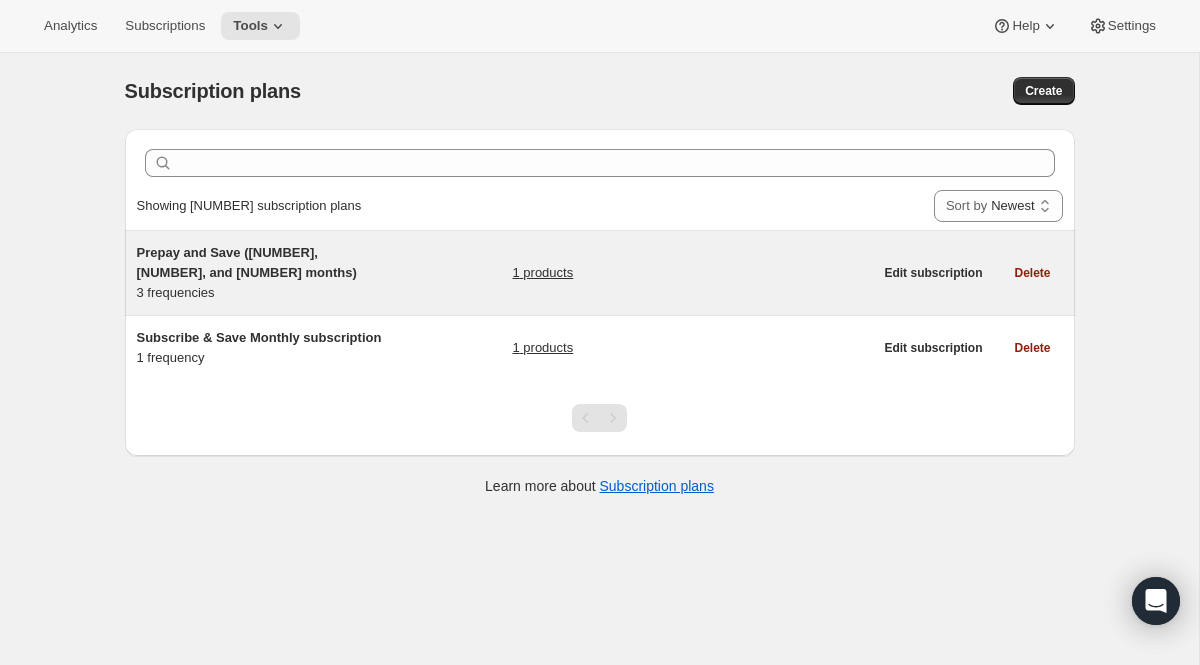click on "Prepay and Save (3, 6, and 12 months) 3 frequencies" at bounding box center [262, 273] 